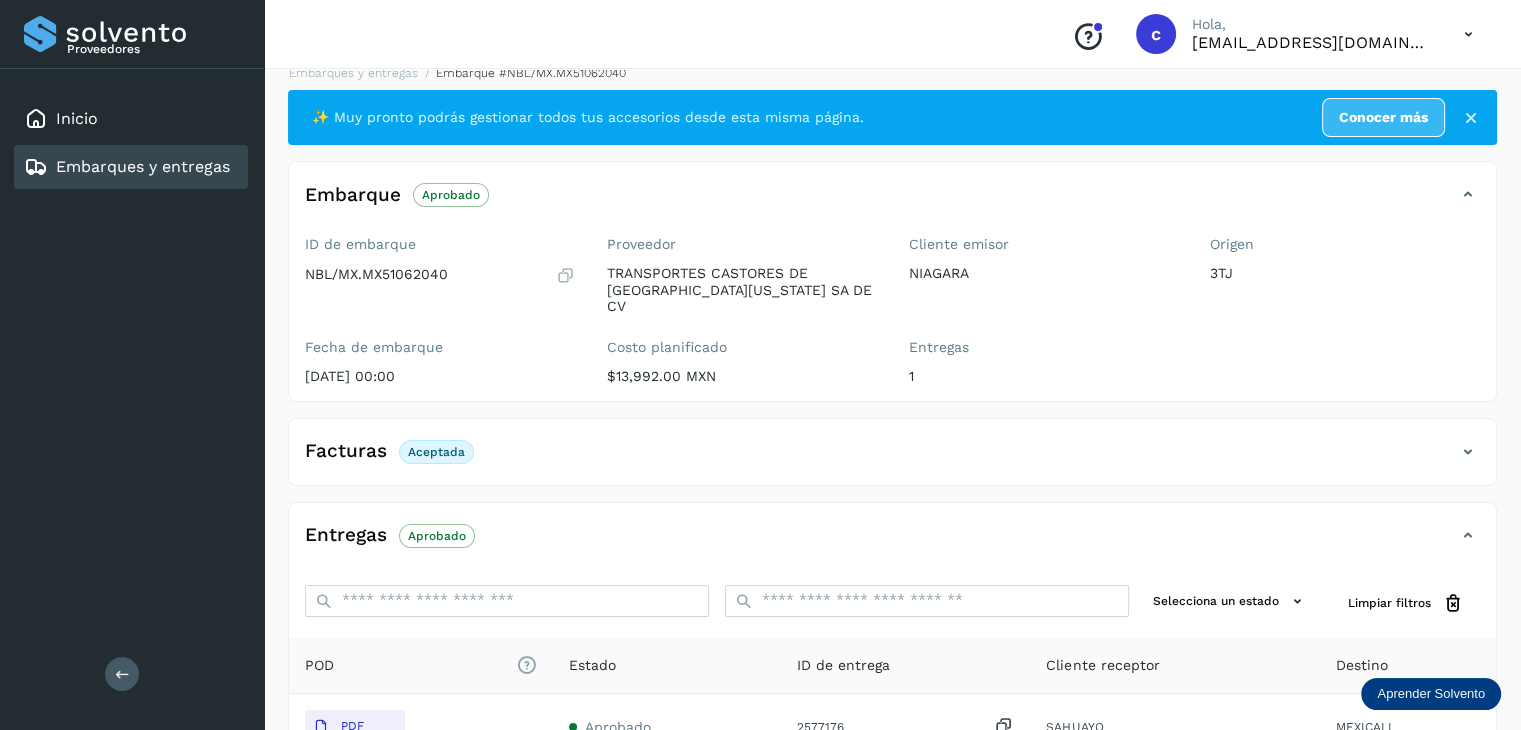 scroll, scrollTop: 0, scrollLeft: 0, axis: both 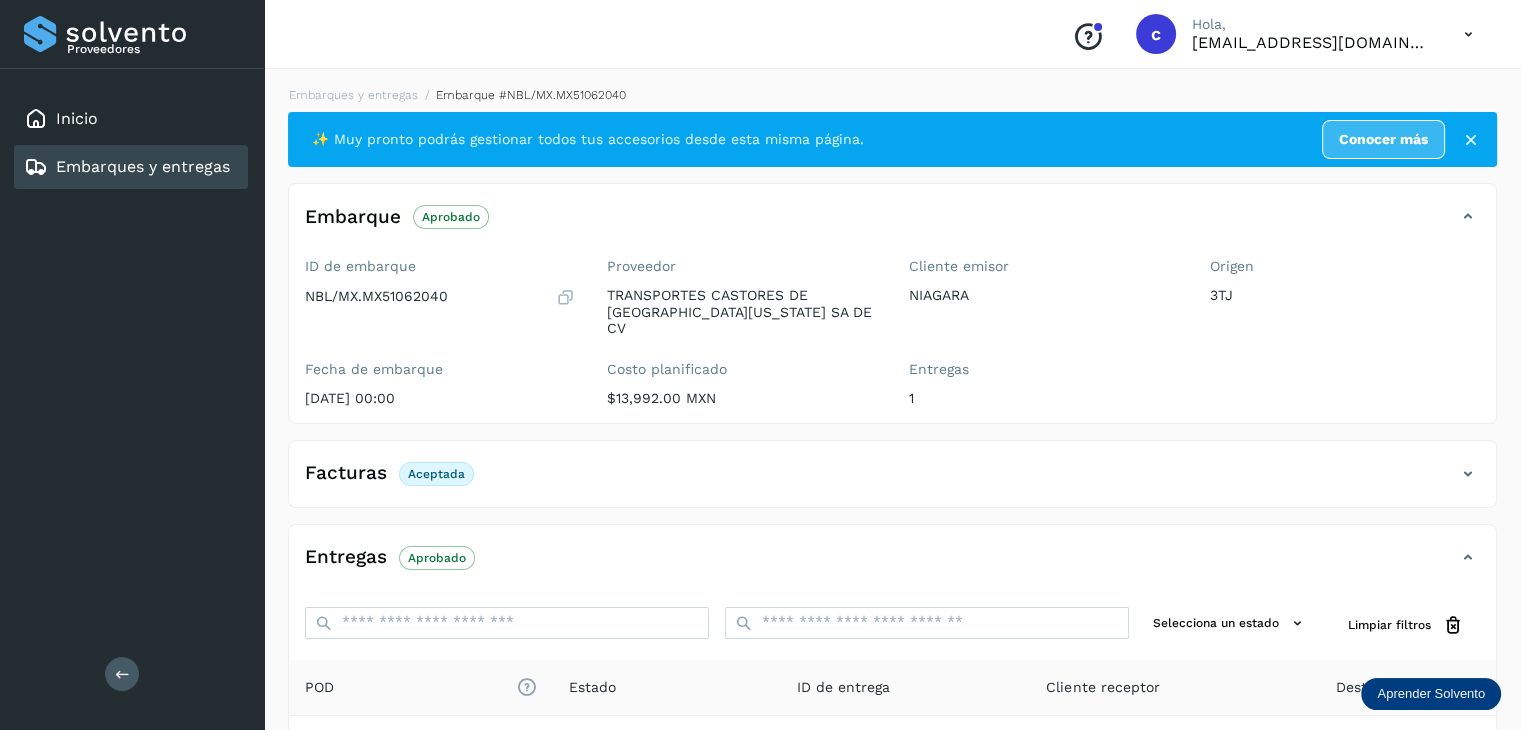 click on "Embarques y entregas" at bounding box center (143, 166) 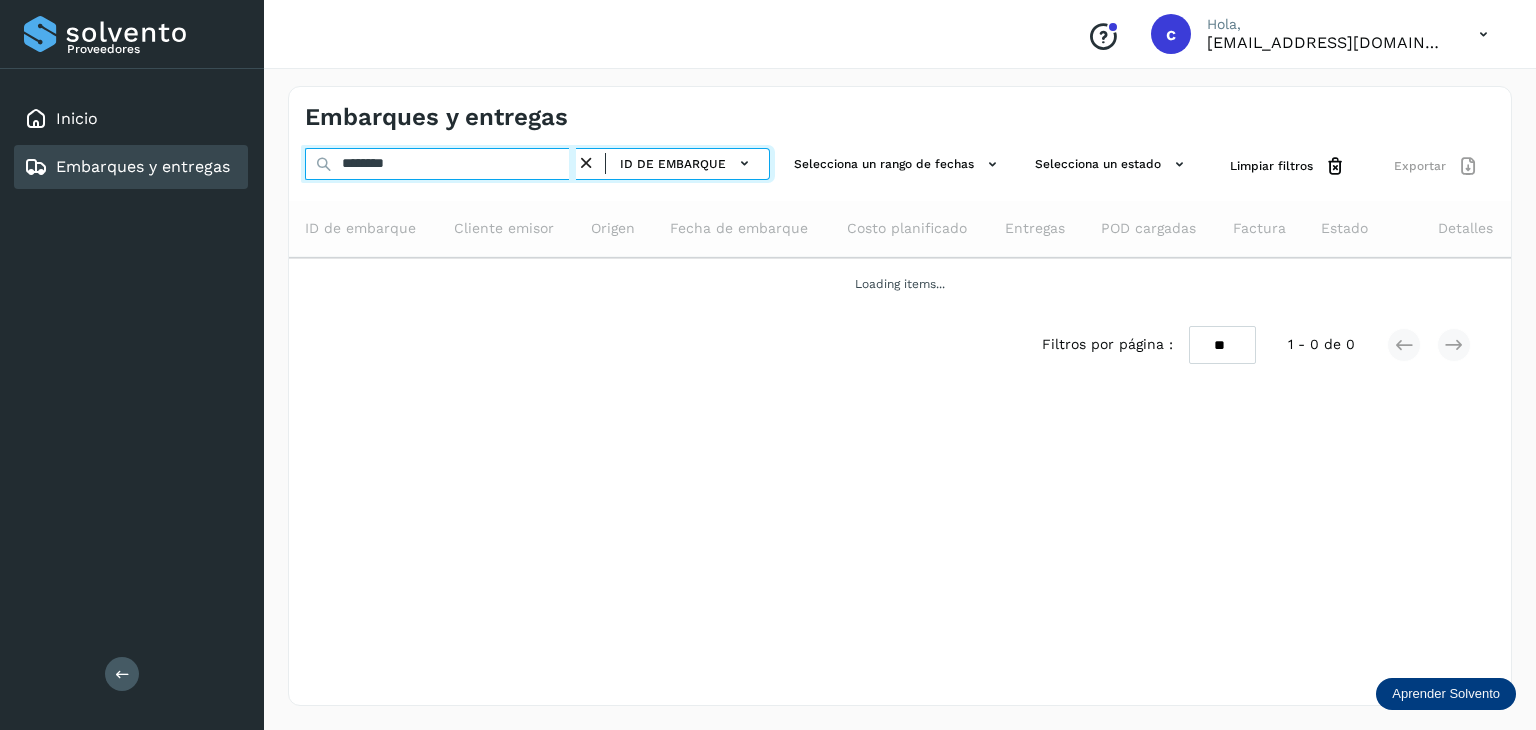 drag, startPoint x: 422, startPoint y: 163, endPoint x: 249, endPoint y: 145, distance: 173.9339 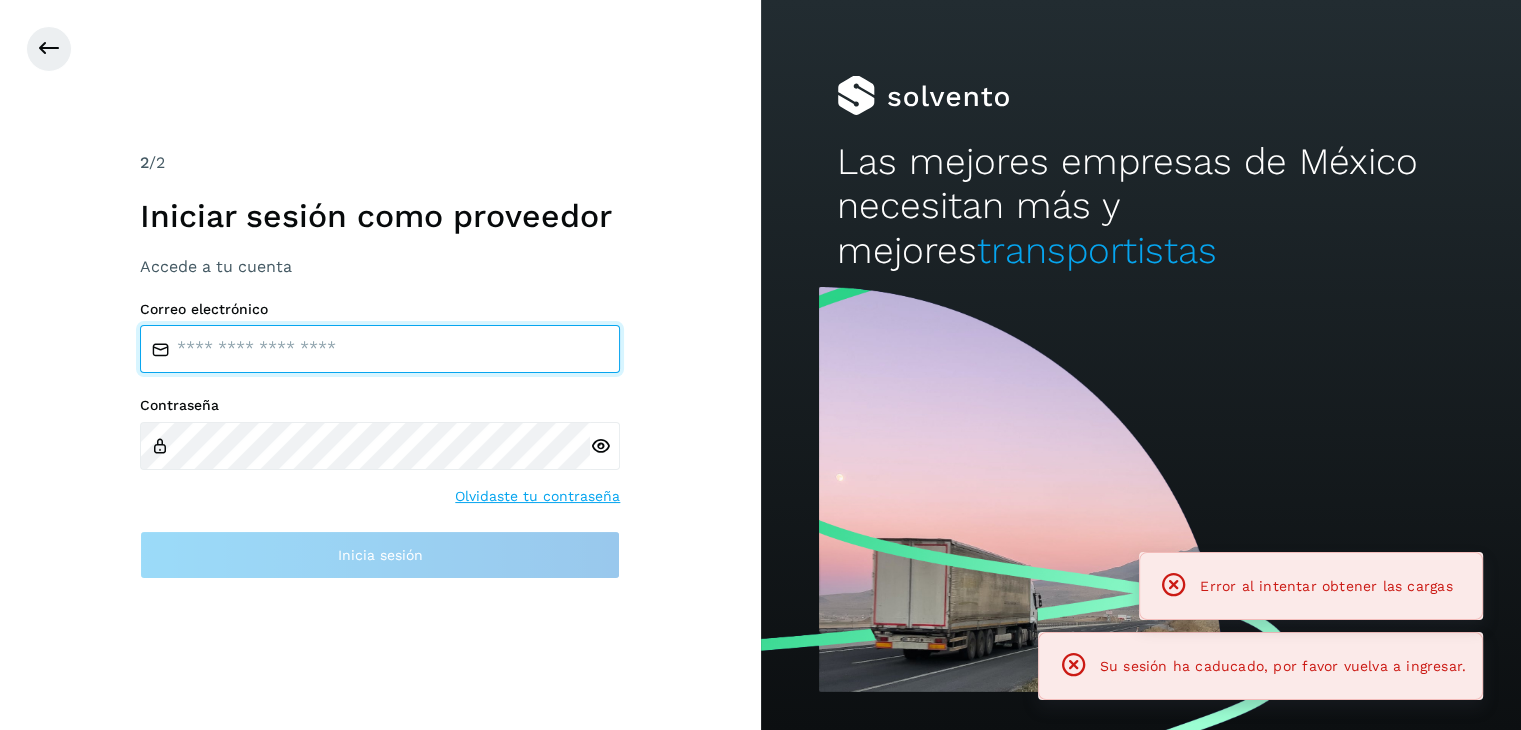 type on "**********" 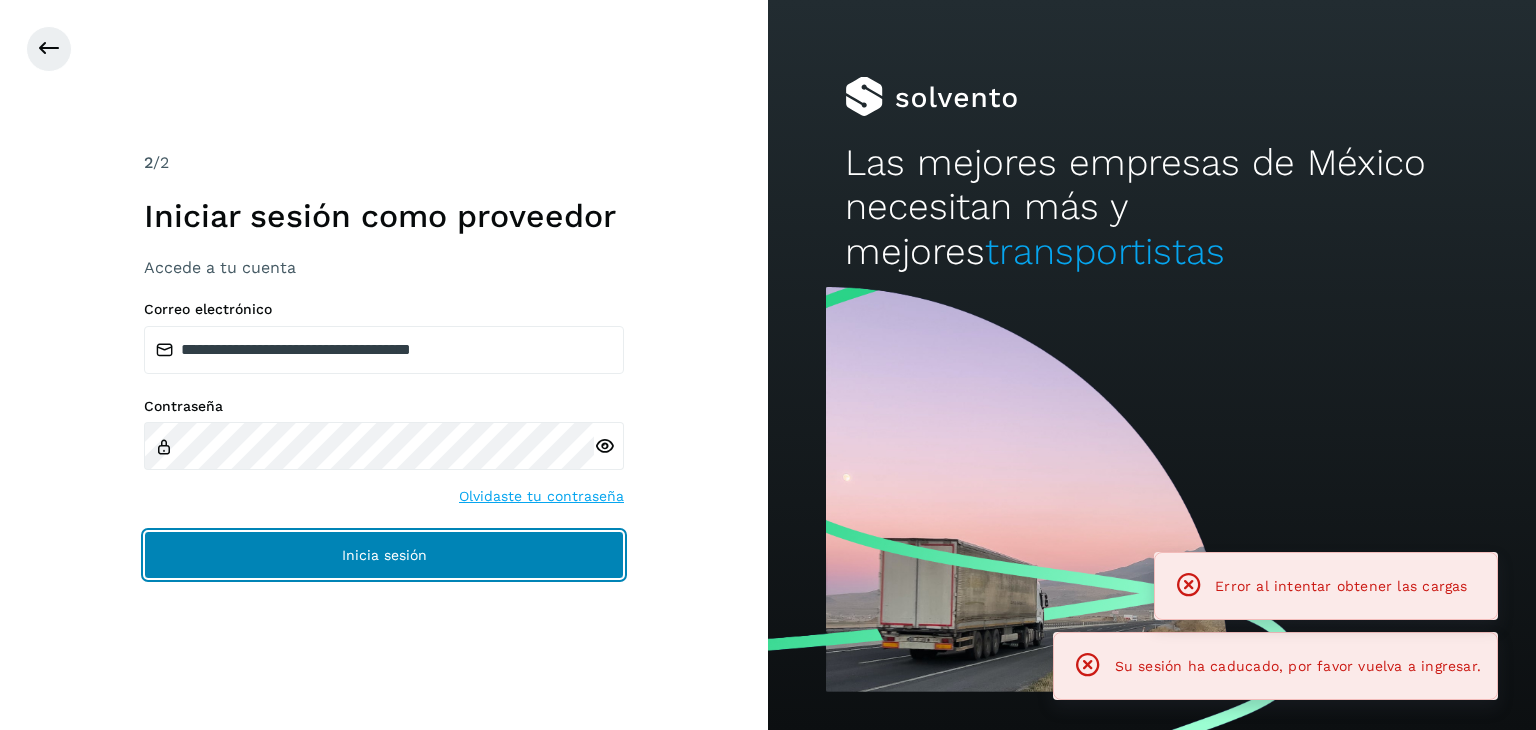 click on "Inicia sesión" at bounding box center [384, 555] 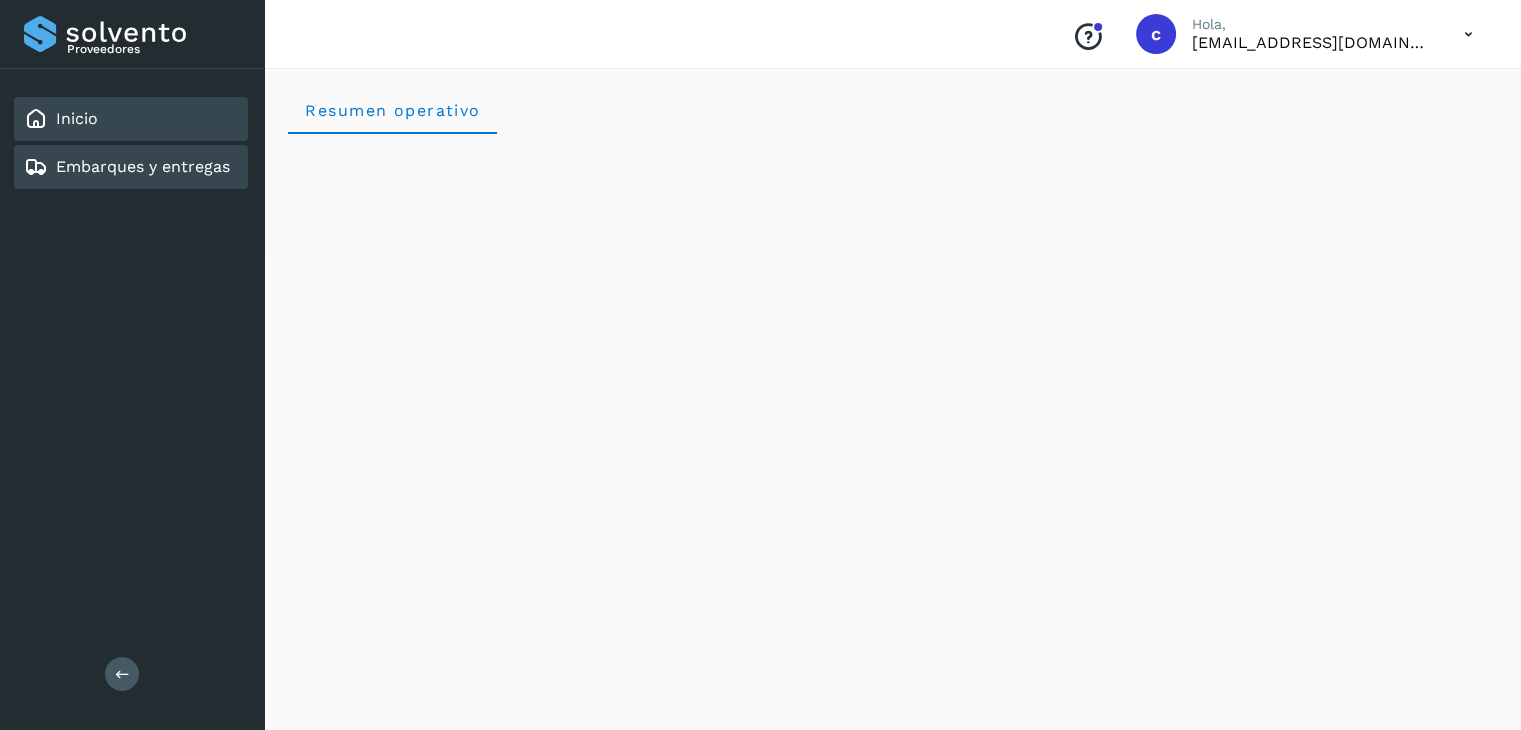 click on "Embarques y entregas" at bounding box center [143, 166] 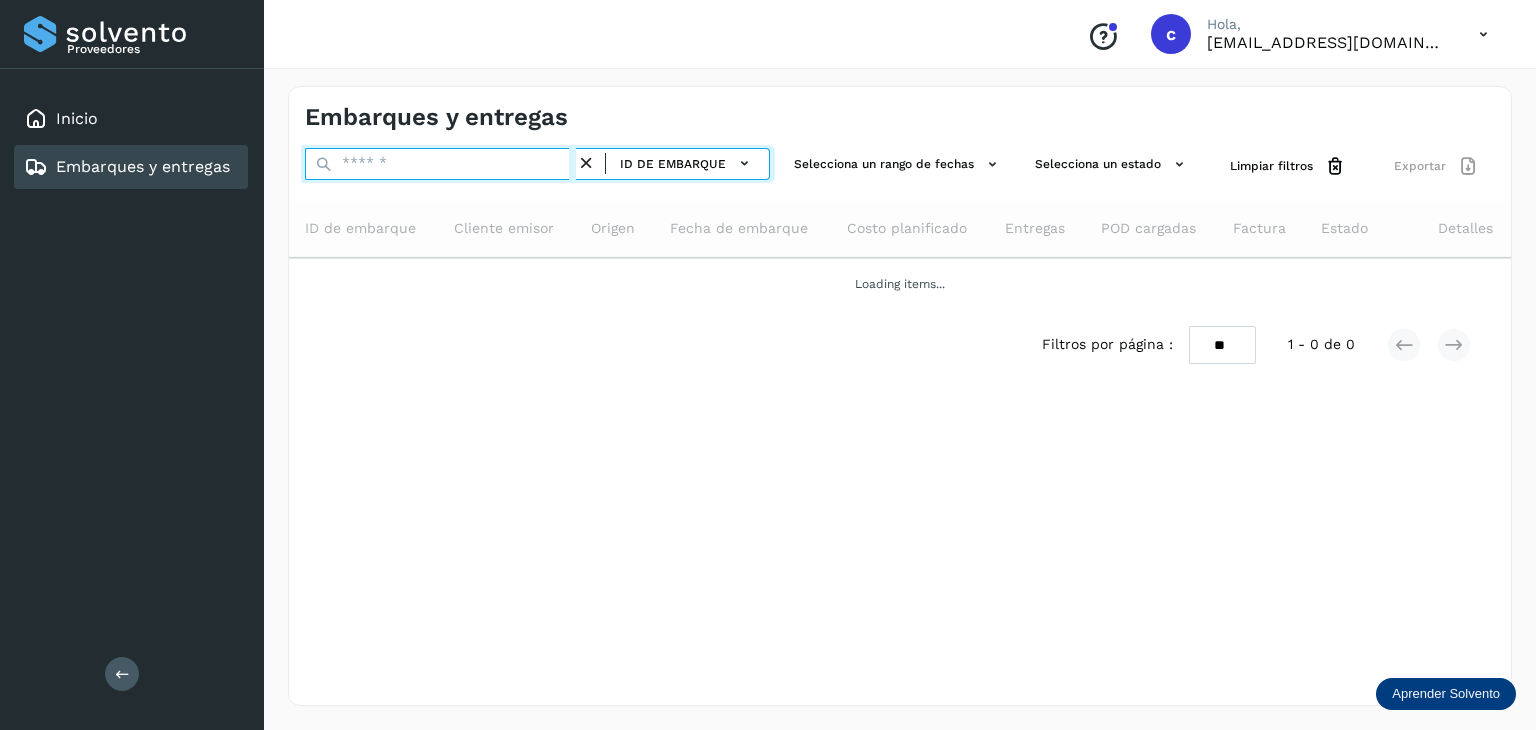 click on "ID de embarque Selecciona un rango de fechas  Selecciona un estado Limpiar filtros Exportar" at bounding box center [900, 166] 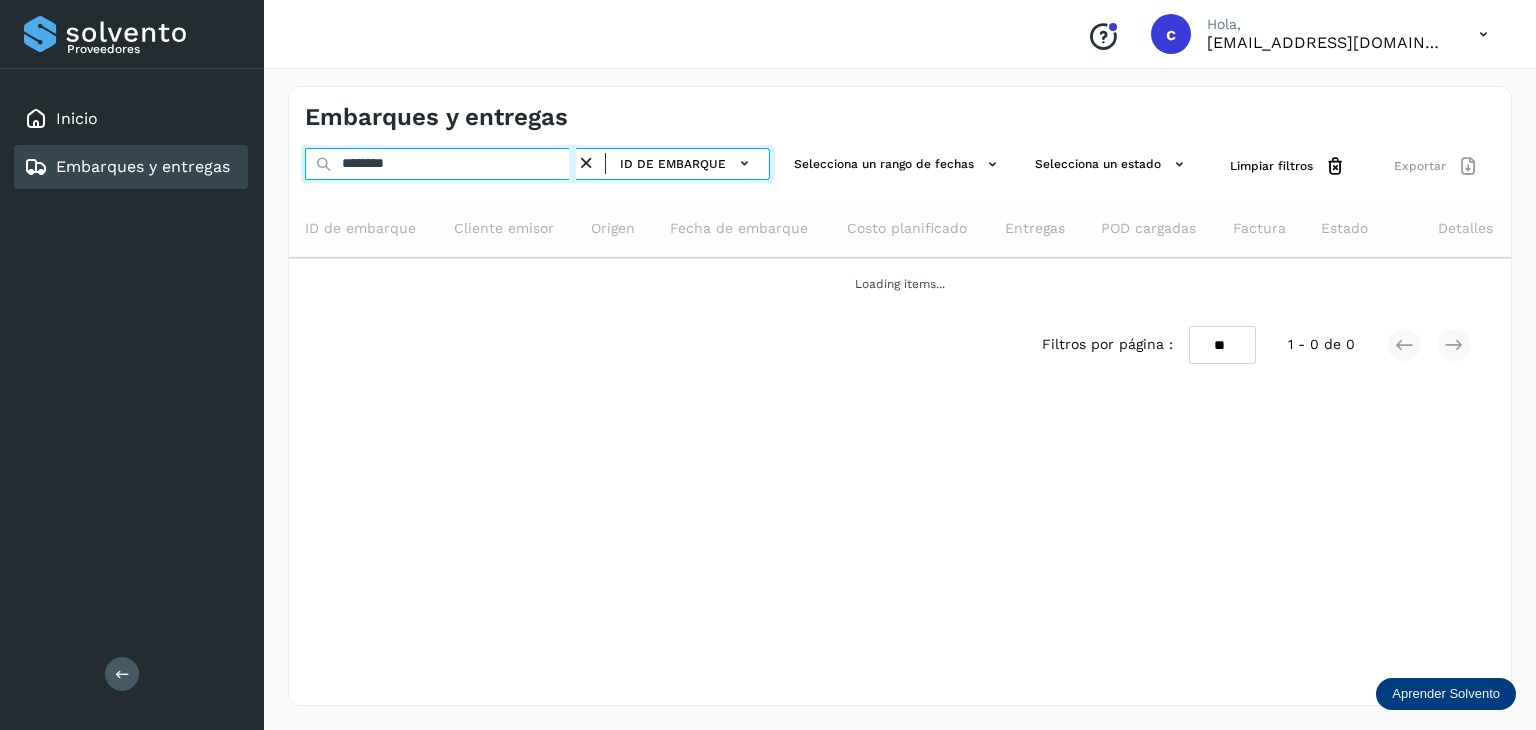 type on "********" 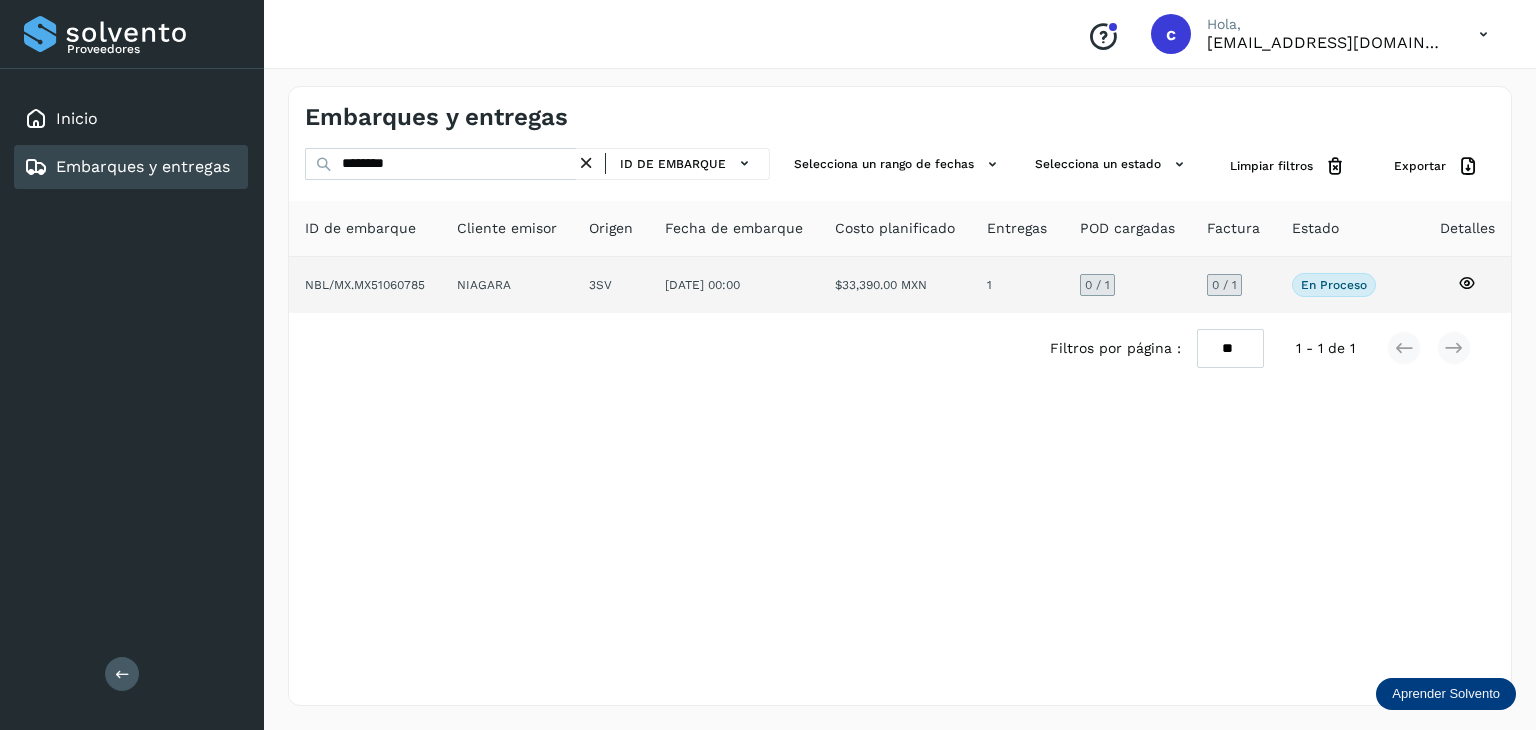 click 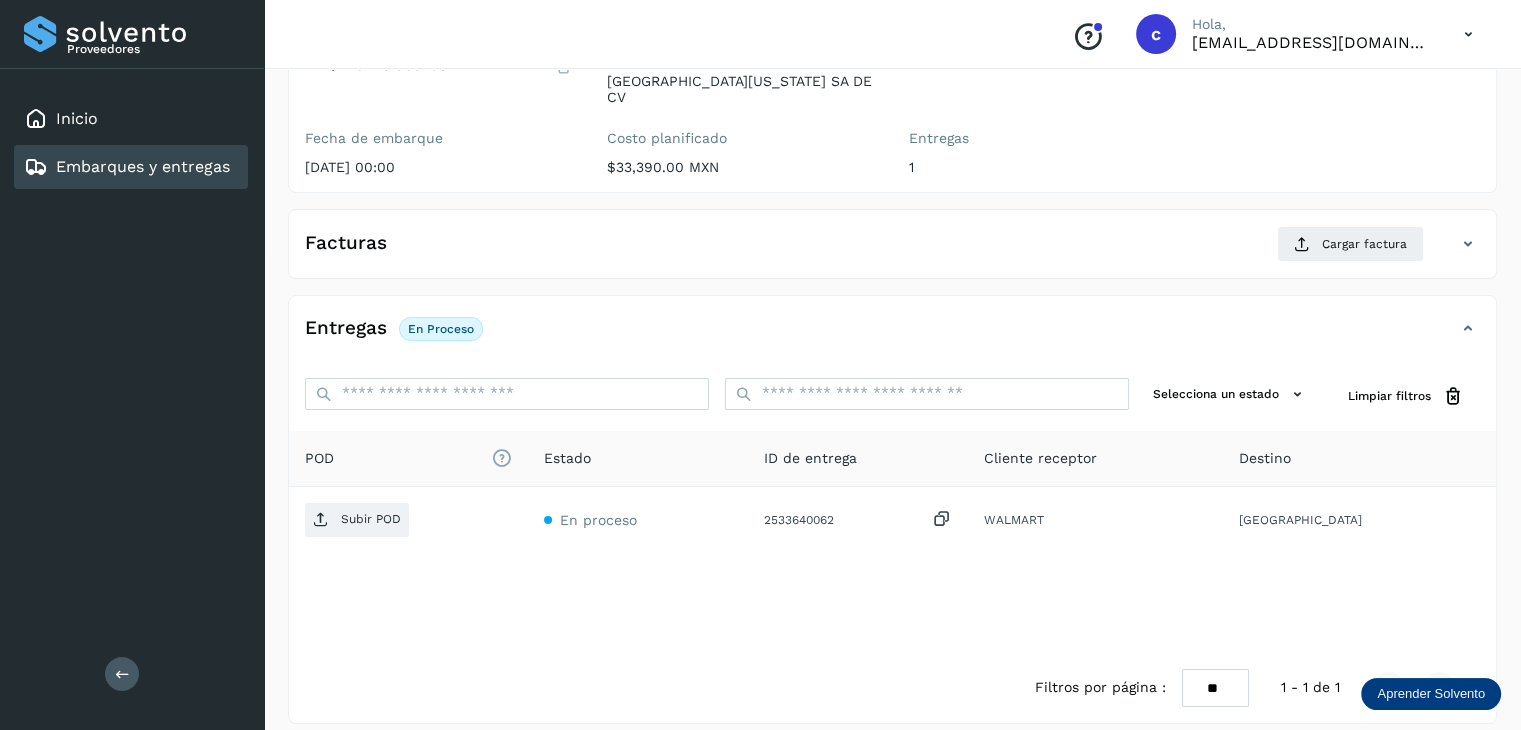 scroll, scrollTop: 0, scrollLeft: 0, axis: both 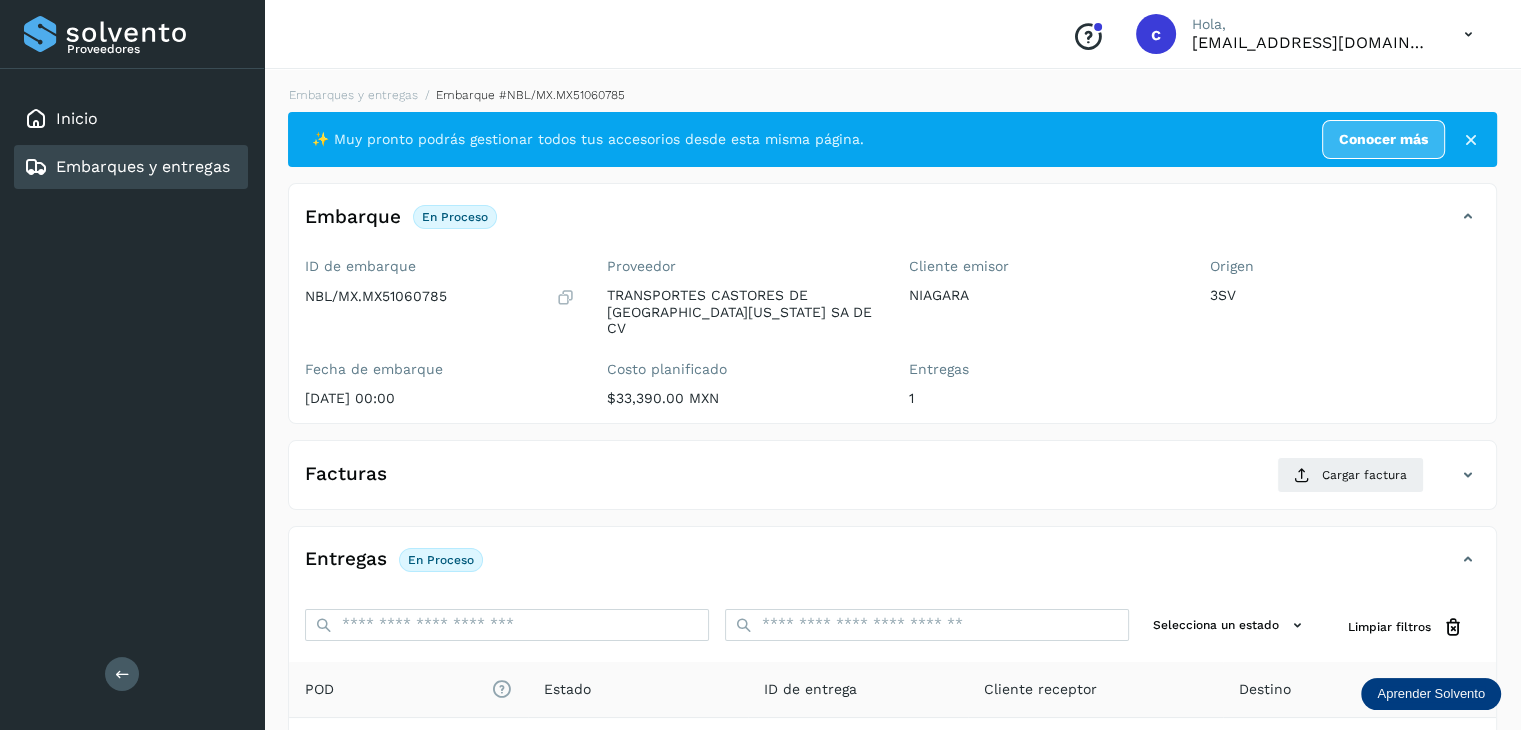 drag, startPoint x: 136, startPoint y: 173, endPoint x: 150, endPoint y: 192, distance: 23.600847 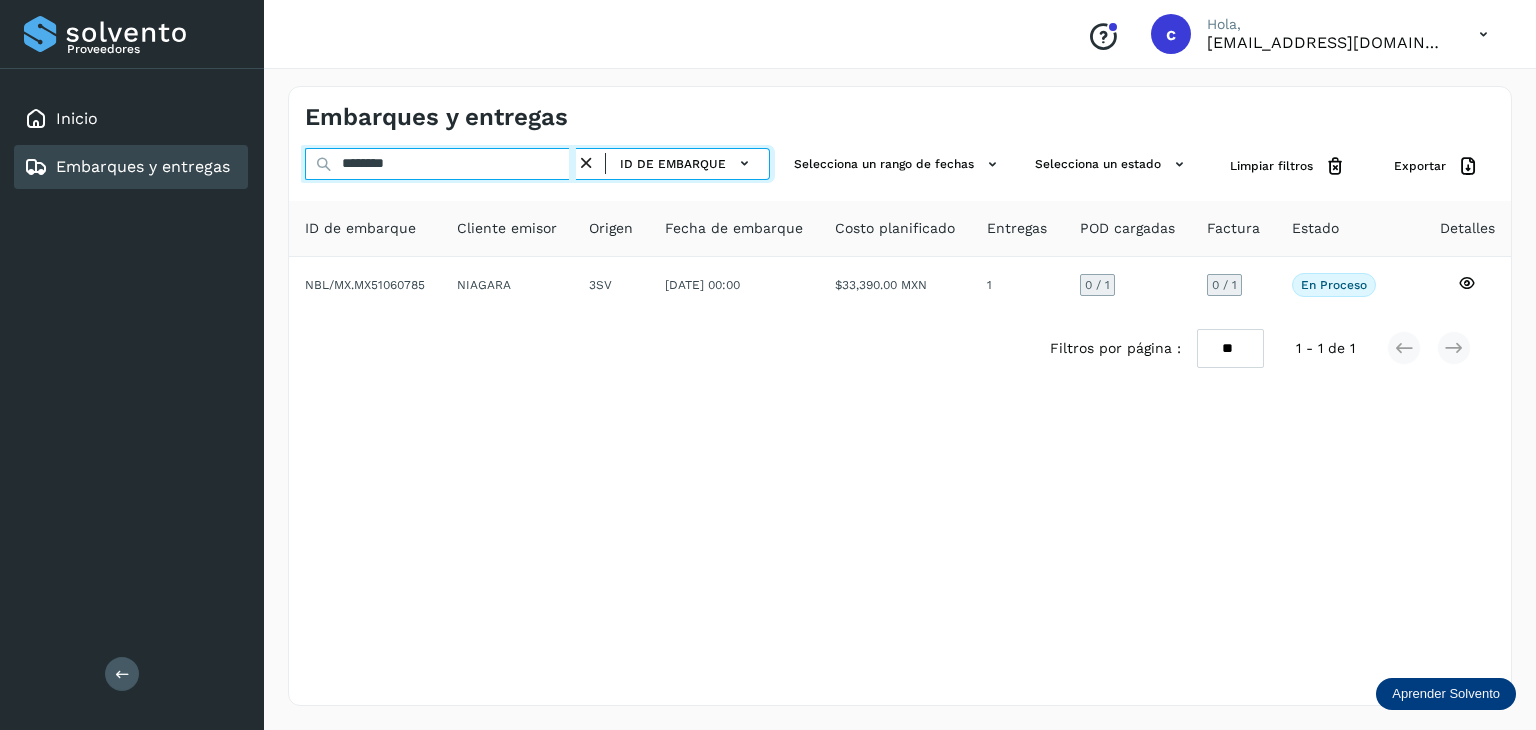 drag, startPoint x: 292, startPoint y: 163, endPoint x: 176, endPoint y: 180, distance: 117.239075 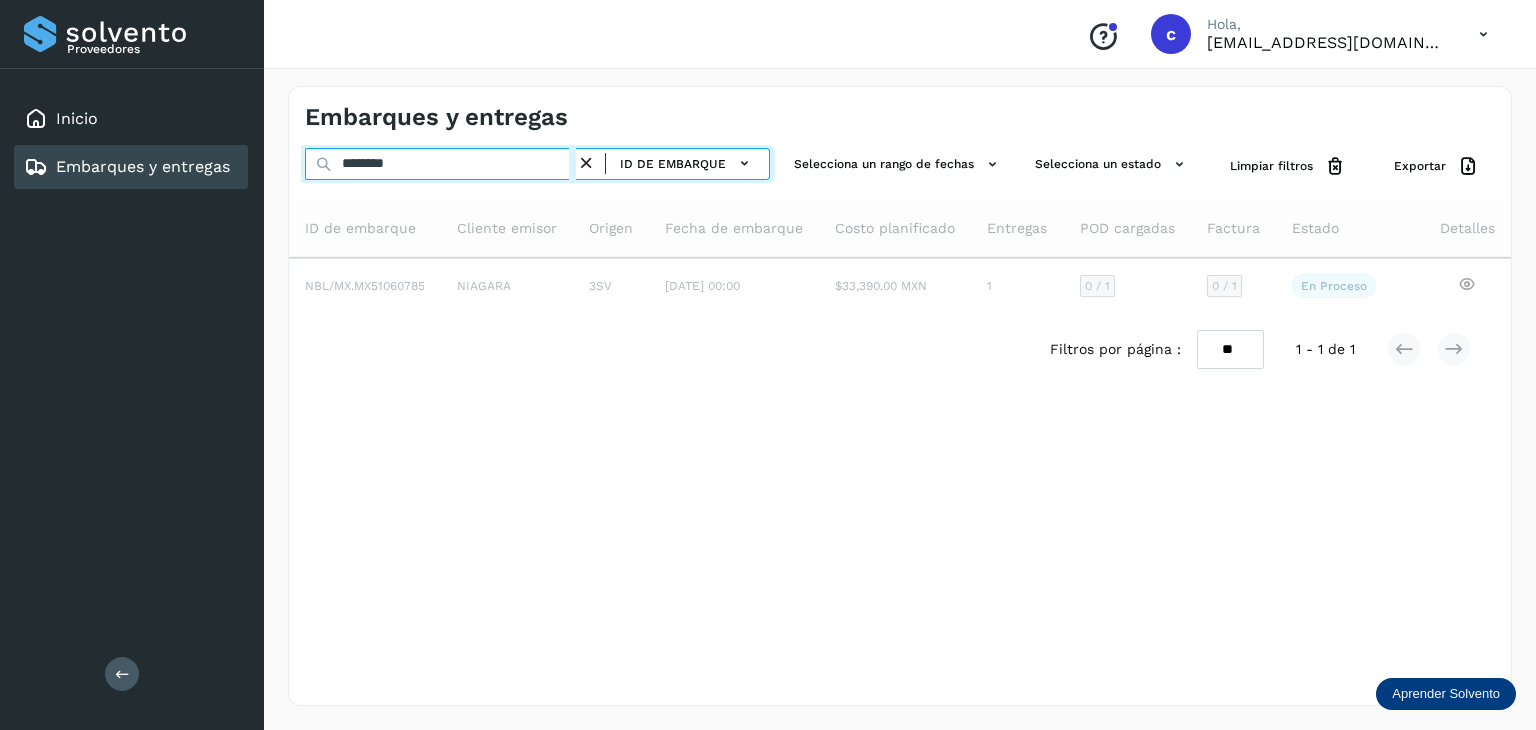 type on "********" 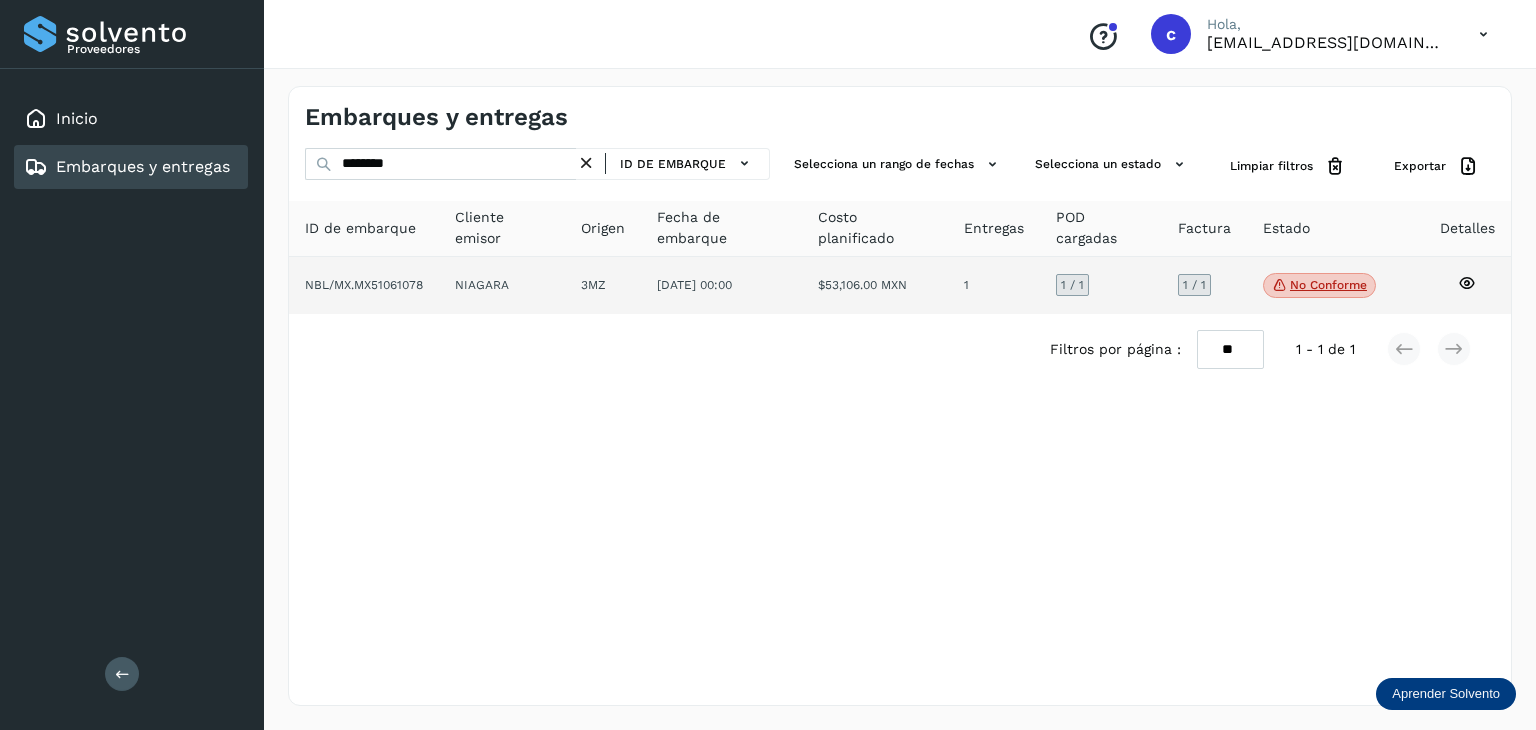 click on "No conforme" 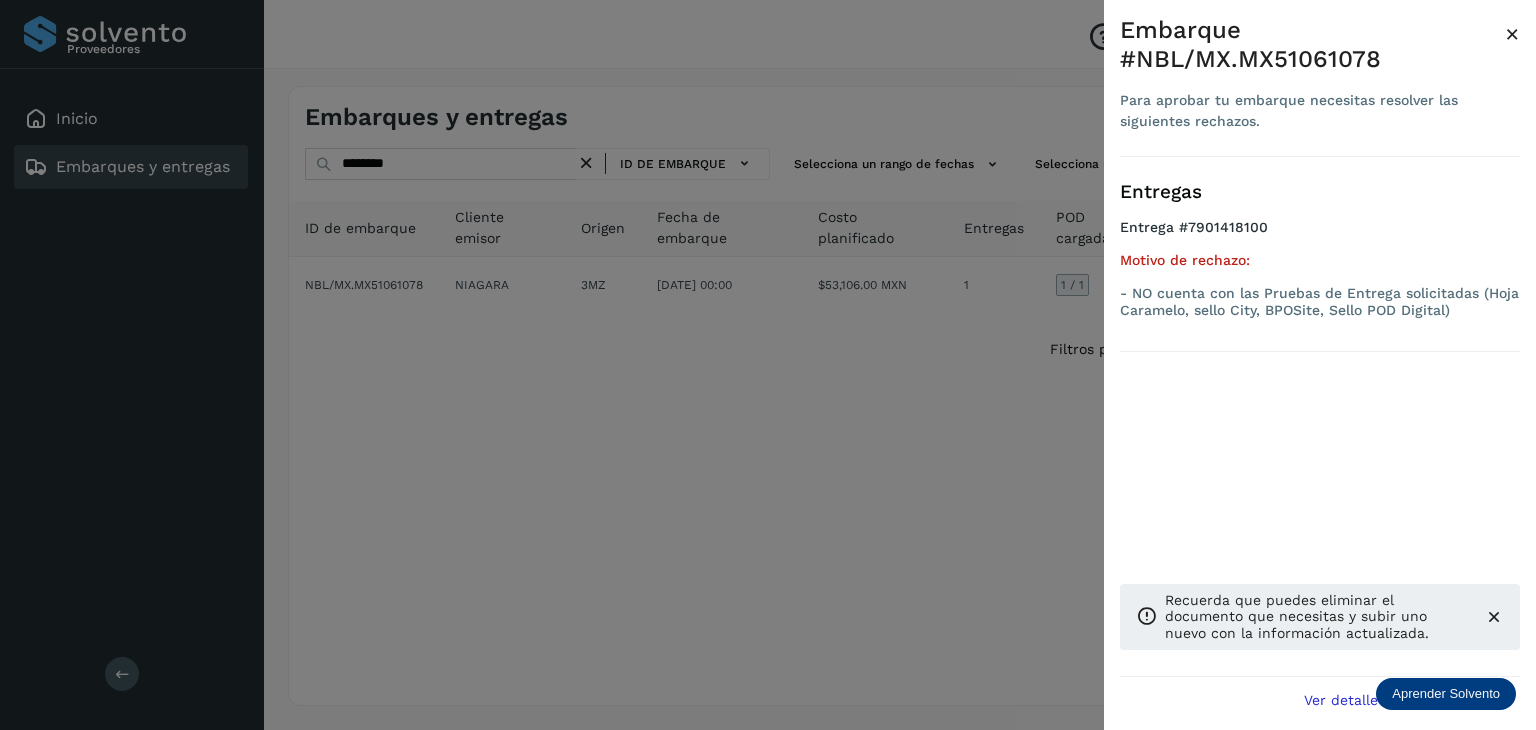 click at bounding box center (768, 365) 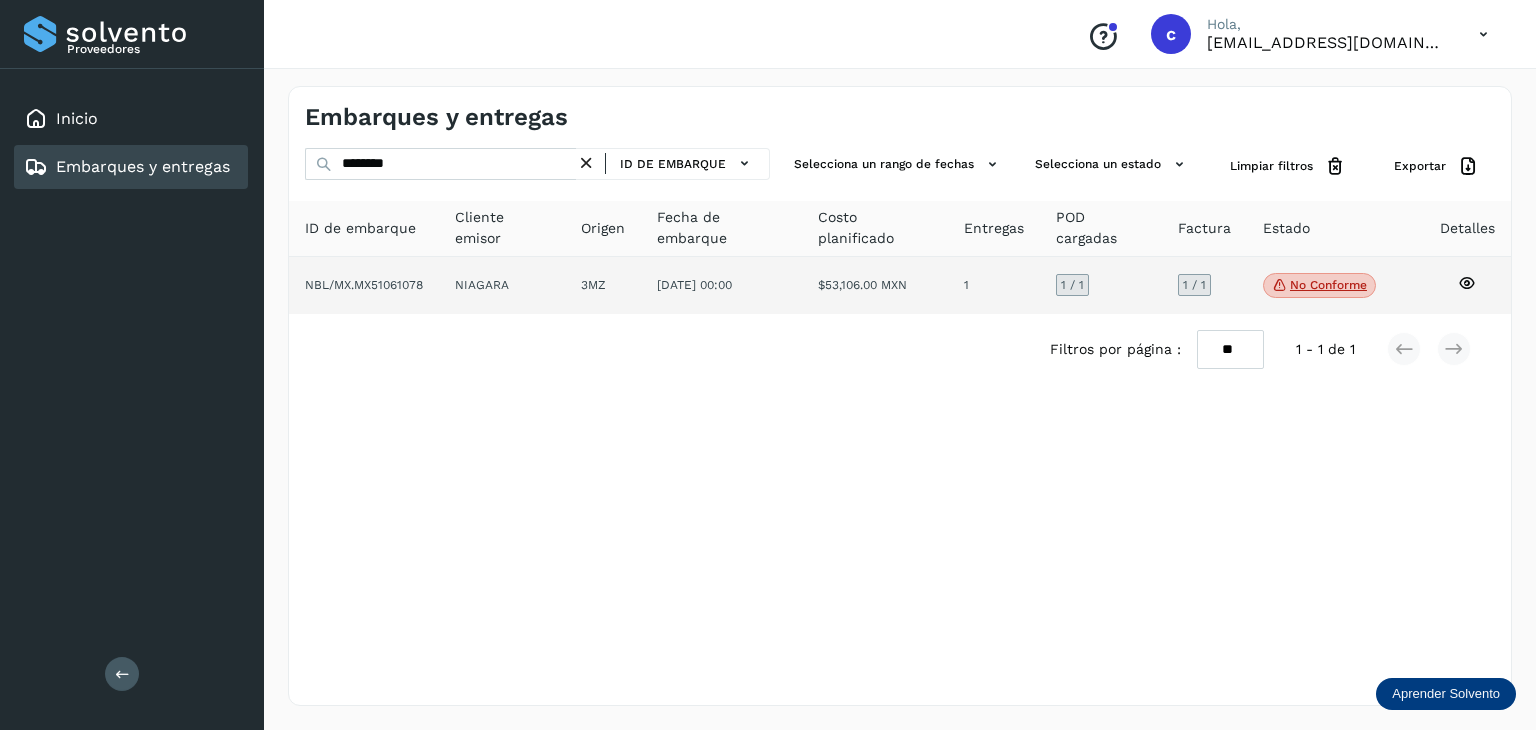 click 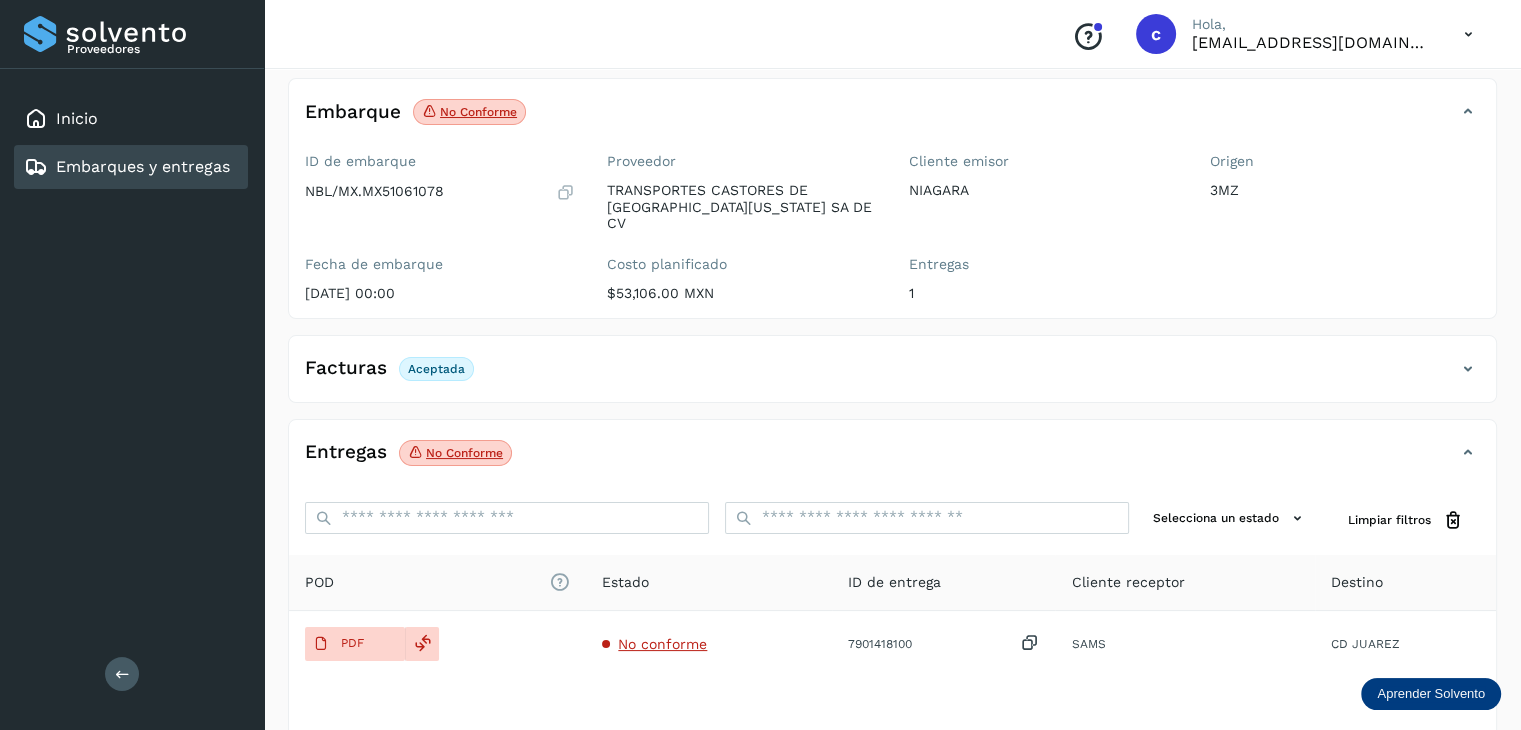 scroll, scrollTop: 229, scrollLeft: 0, axis: vertical 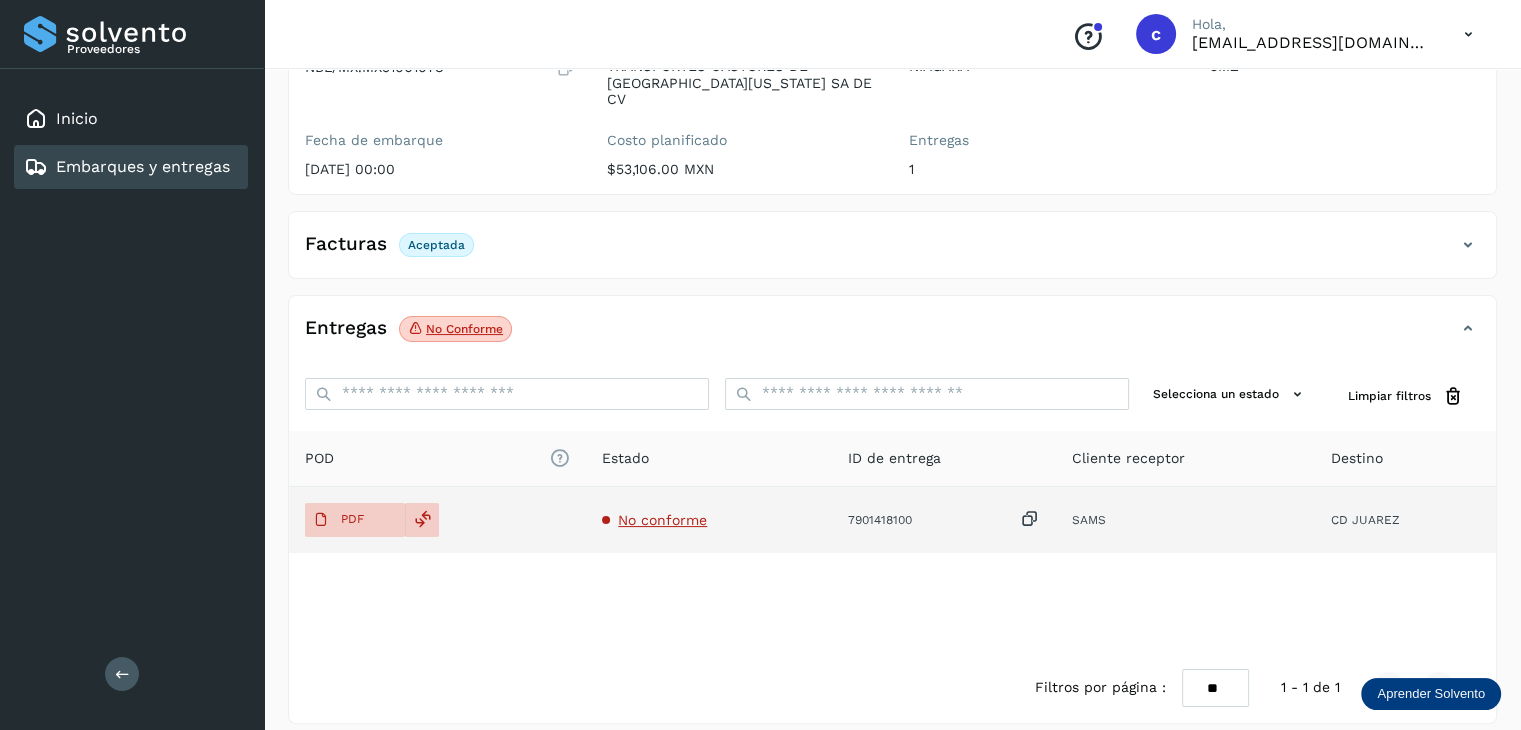 click on "No conforme" at bounding box center [662, 520] 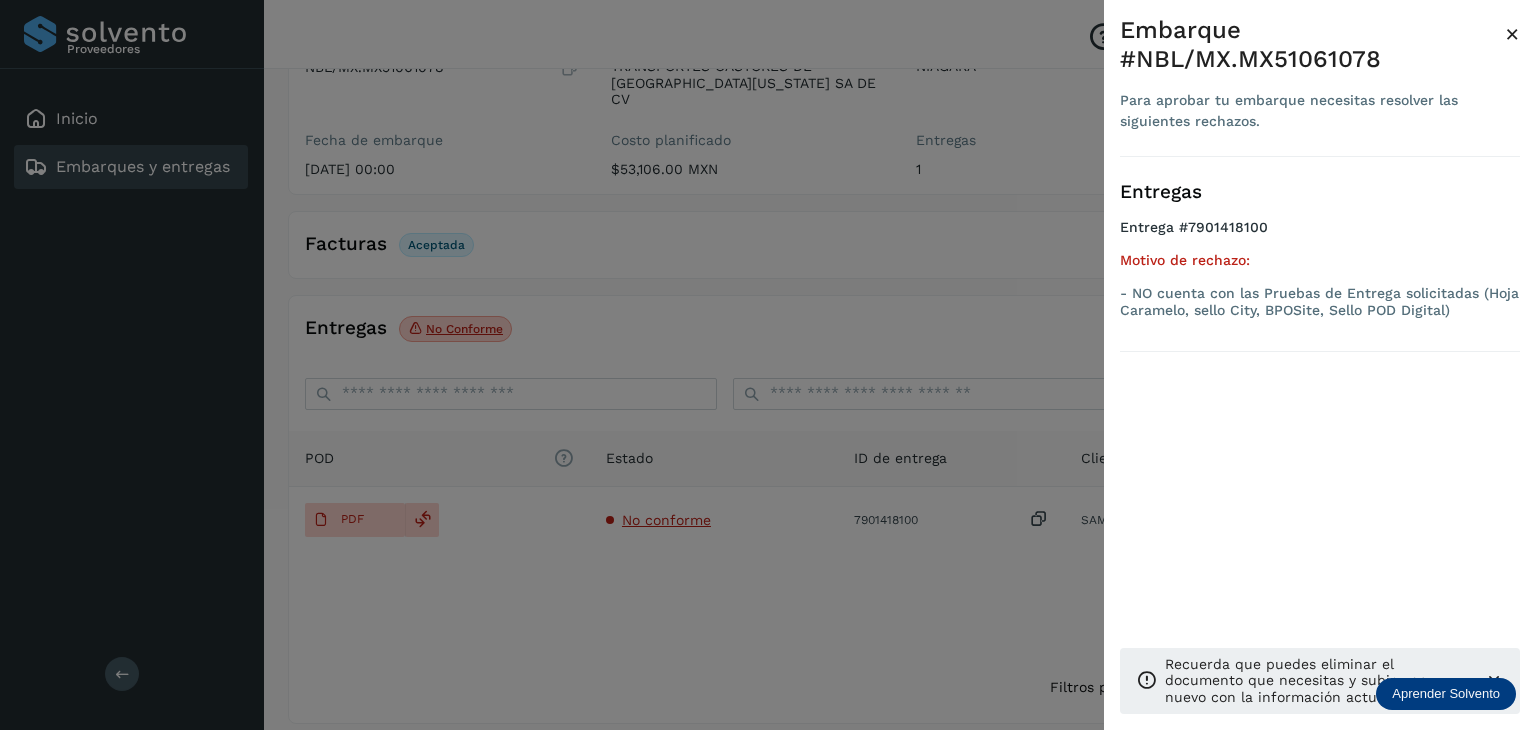 click at bounding box center [768, 365] 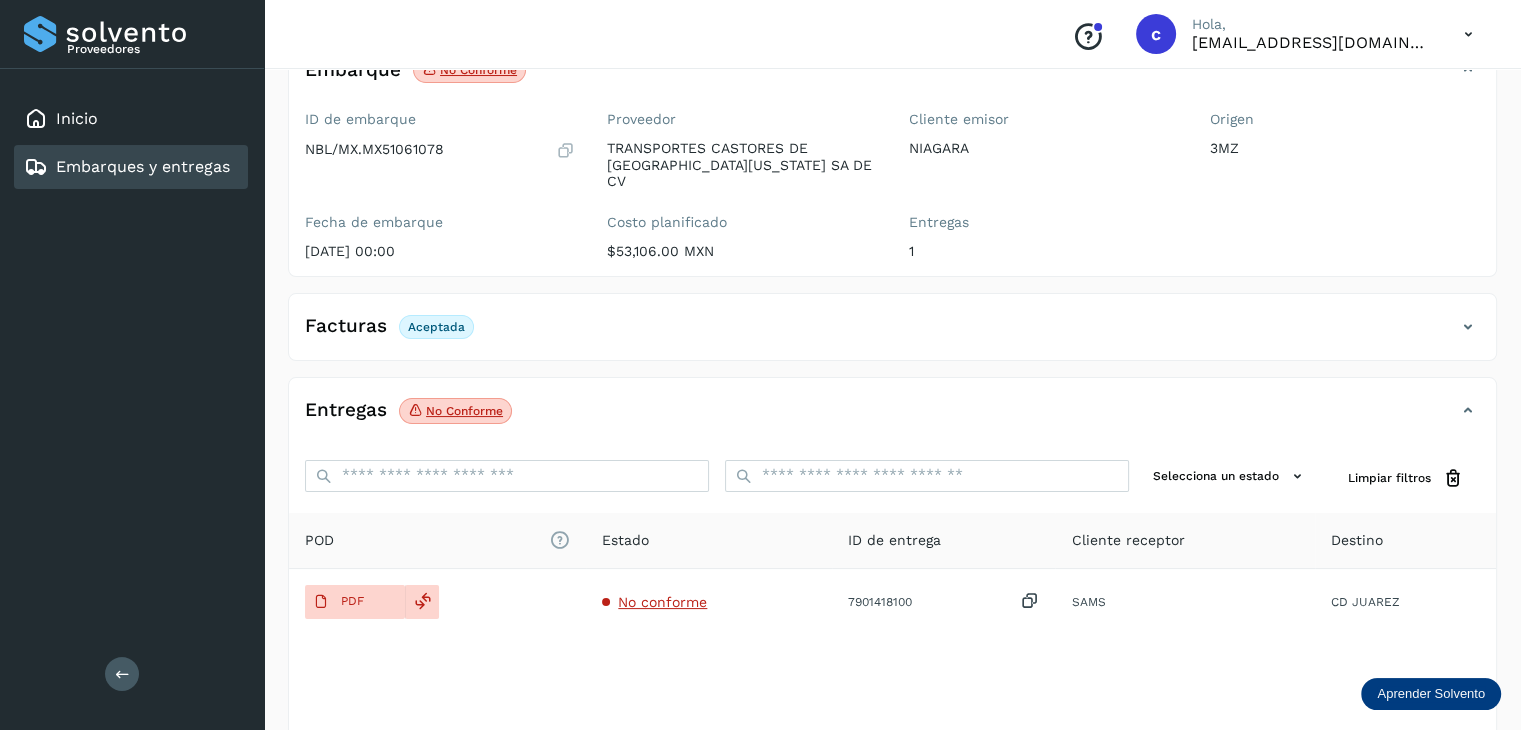 scroll, scrollTop: 229, scrollLeft: 0, axis: vertical 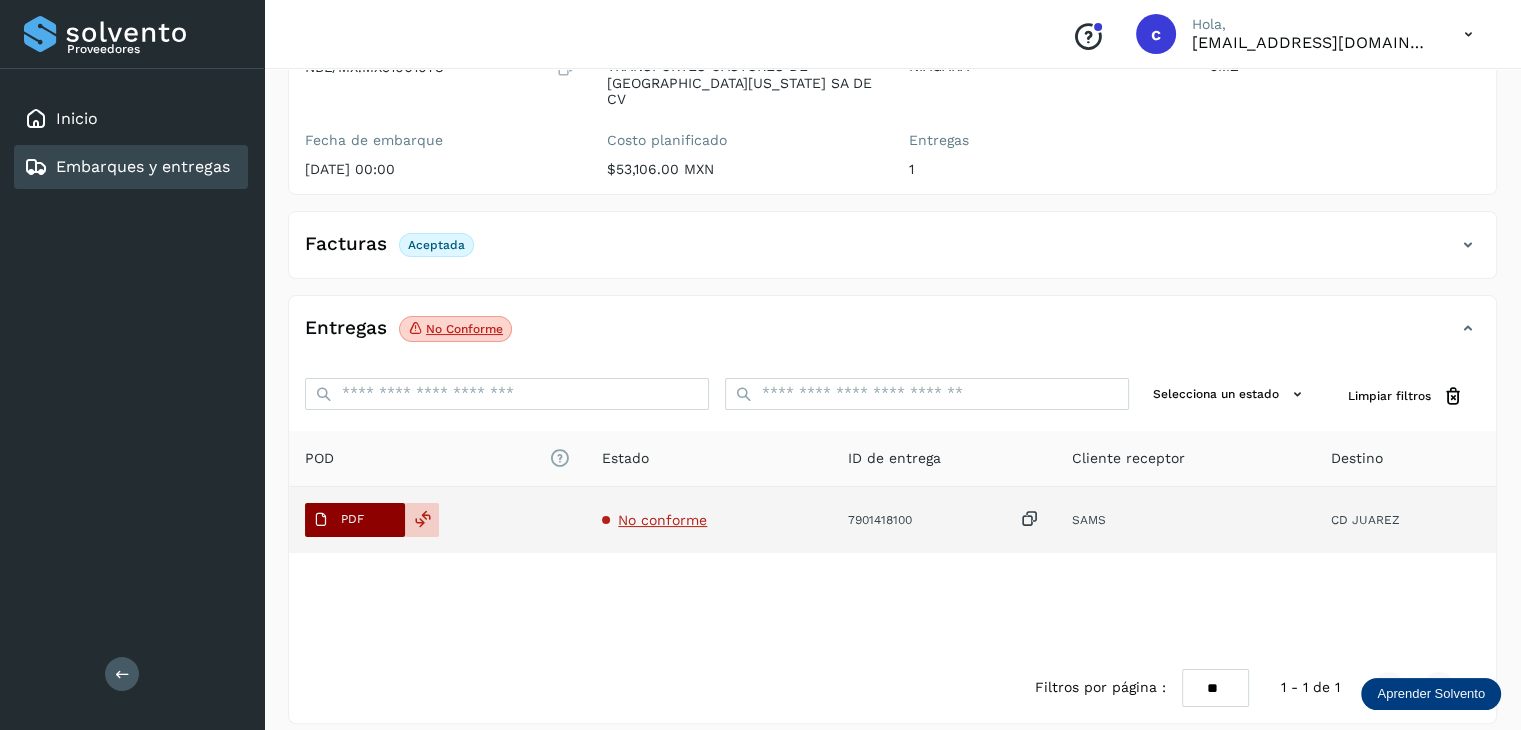 click on "PDF" at bounding box center [355, 520] 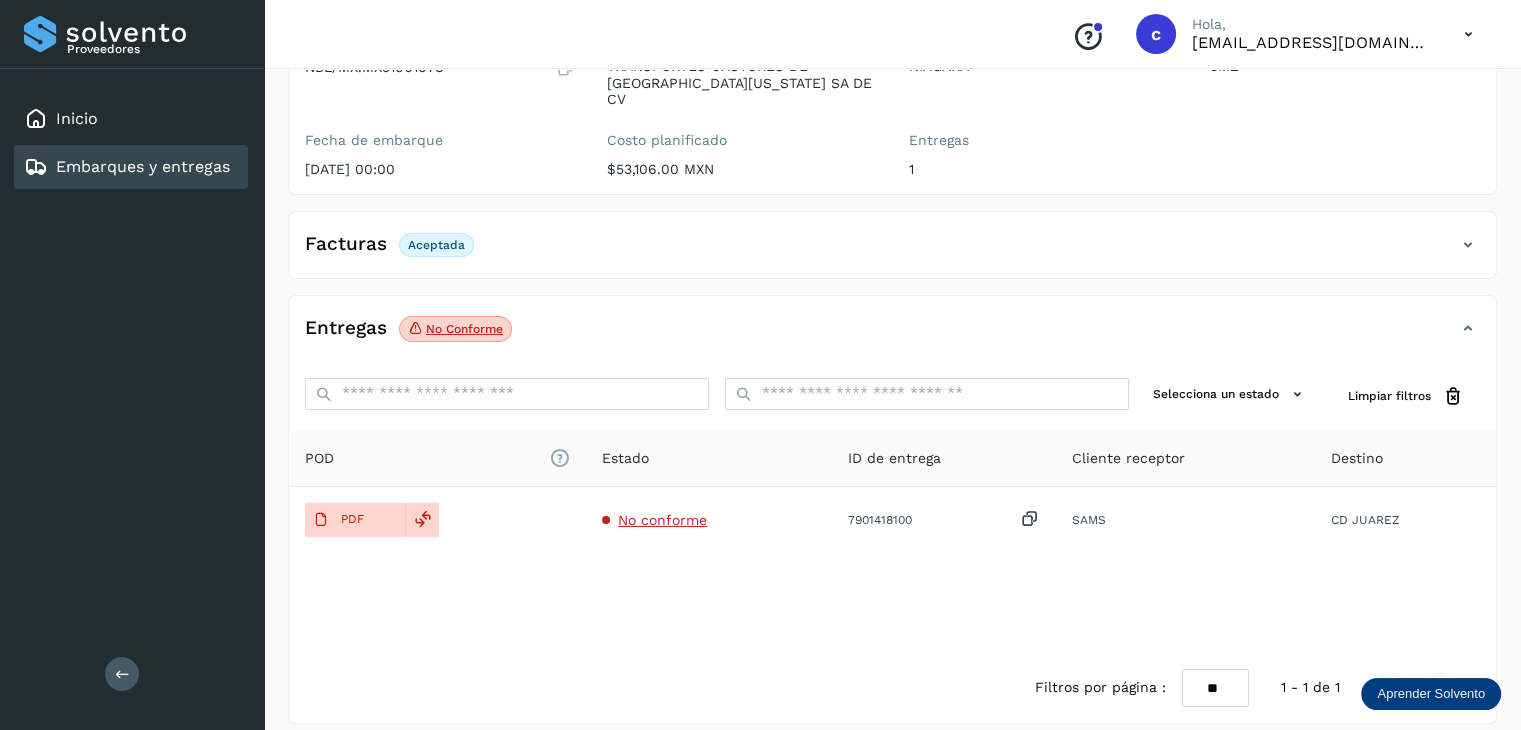 click on "Embarques y entregas" at bounding box center [143, 166] 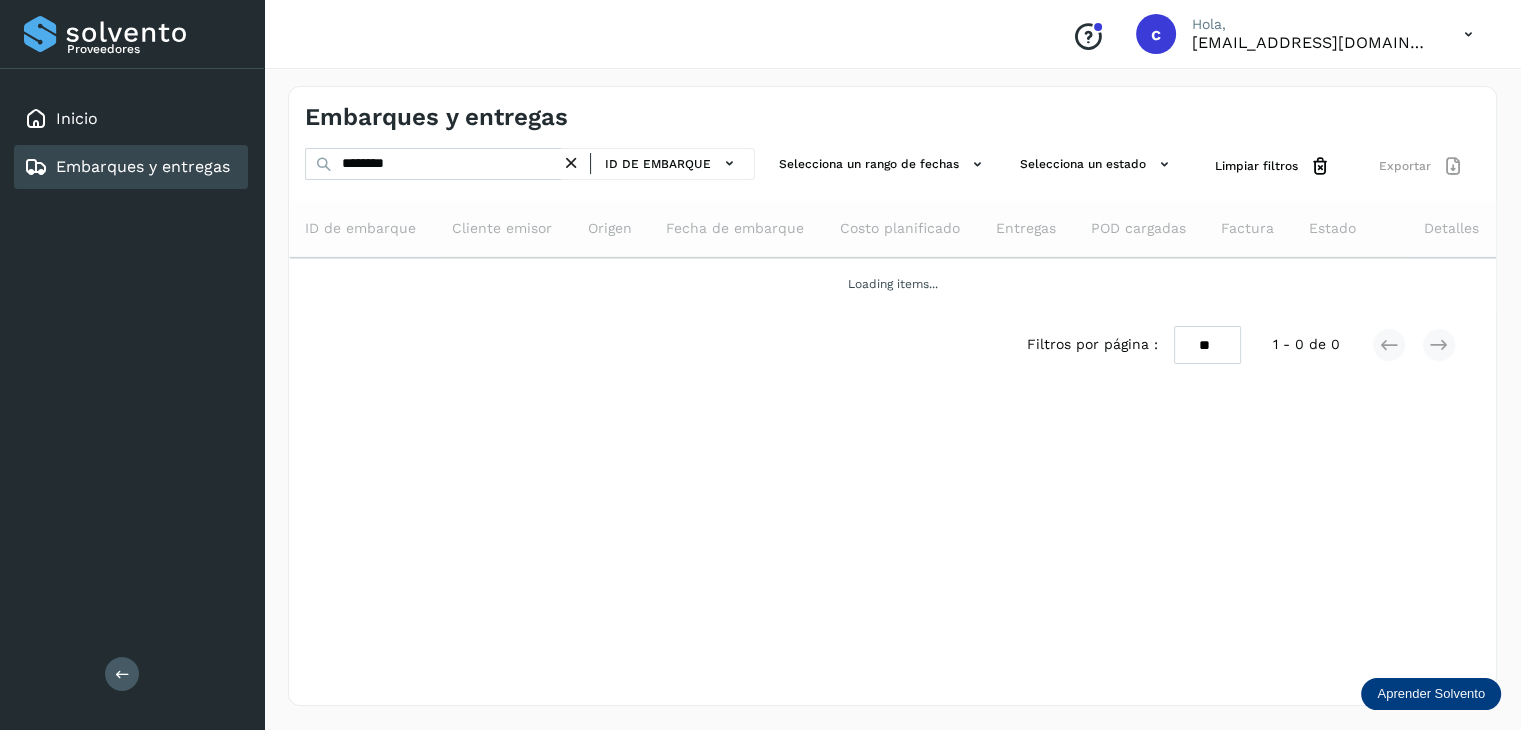scroll, scrollTop: 0, scrollLeft: 0, axis: both 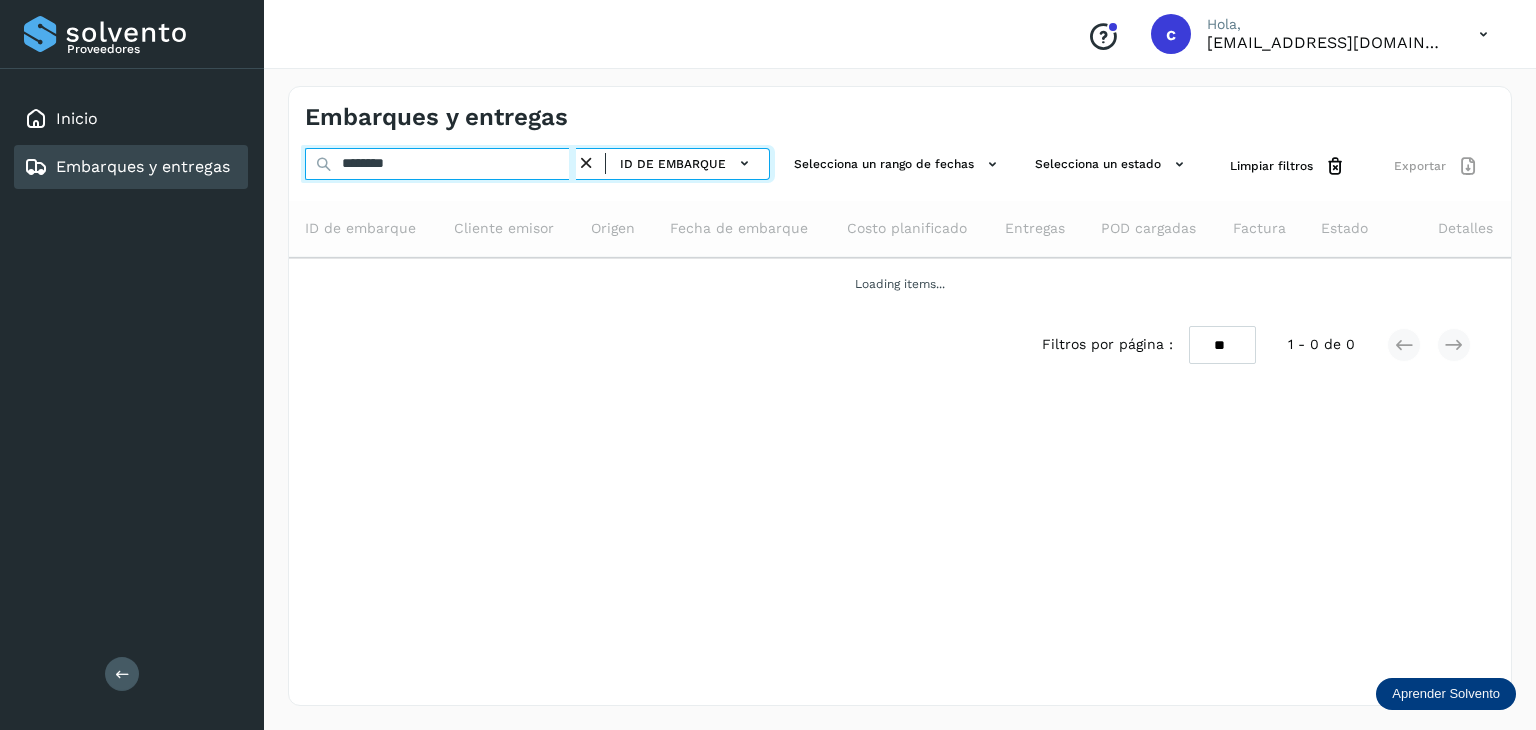 drag, startPoint x: 391, startPoint y: 157, endPoint x: 224, endPoint y: 156, distance: 167.00299 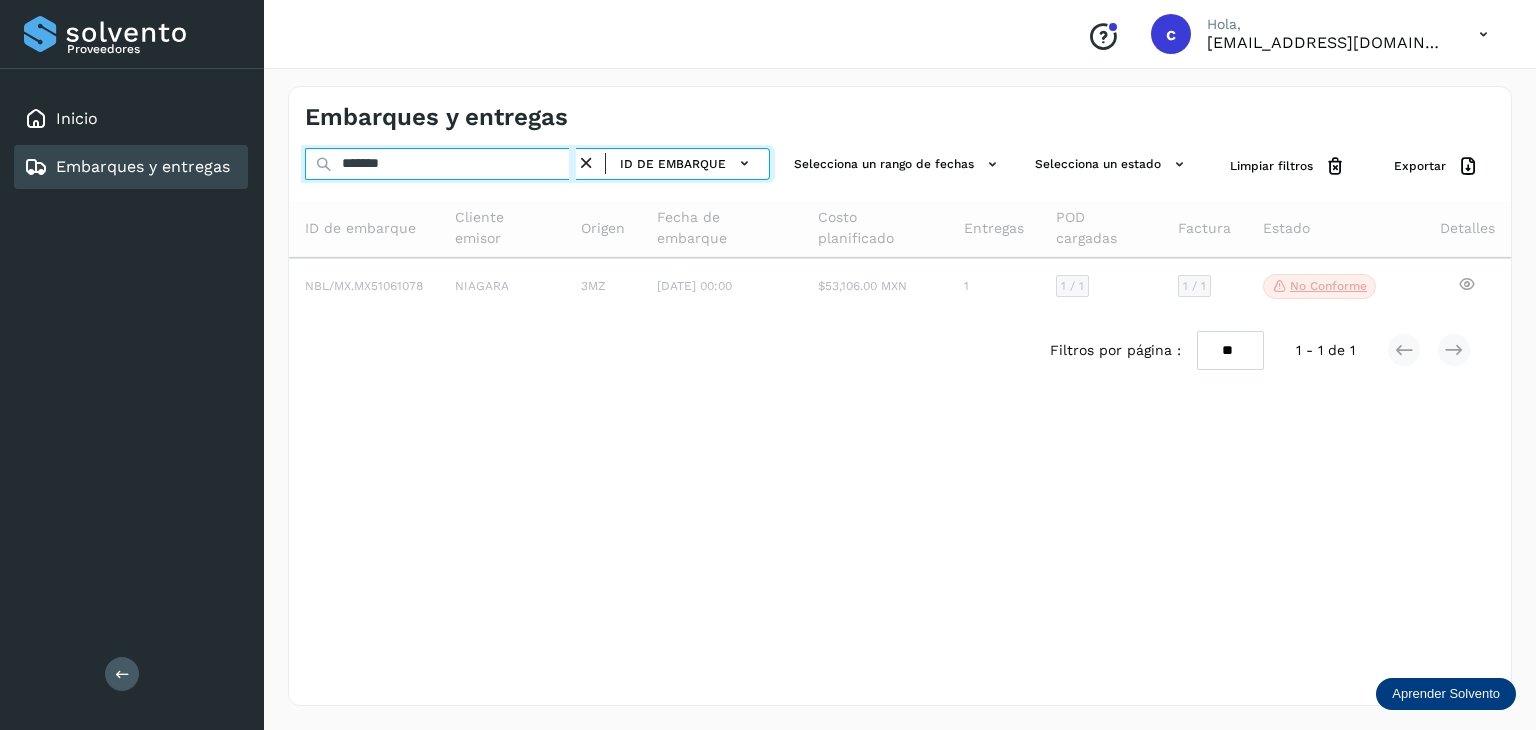 type on "********" 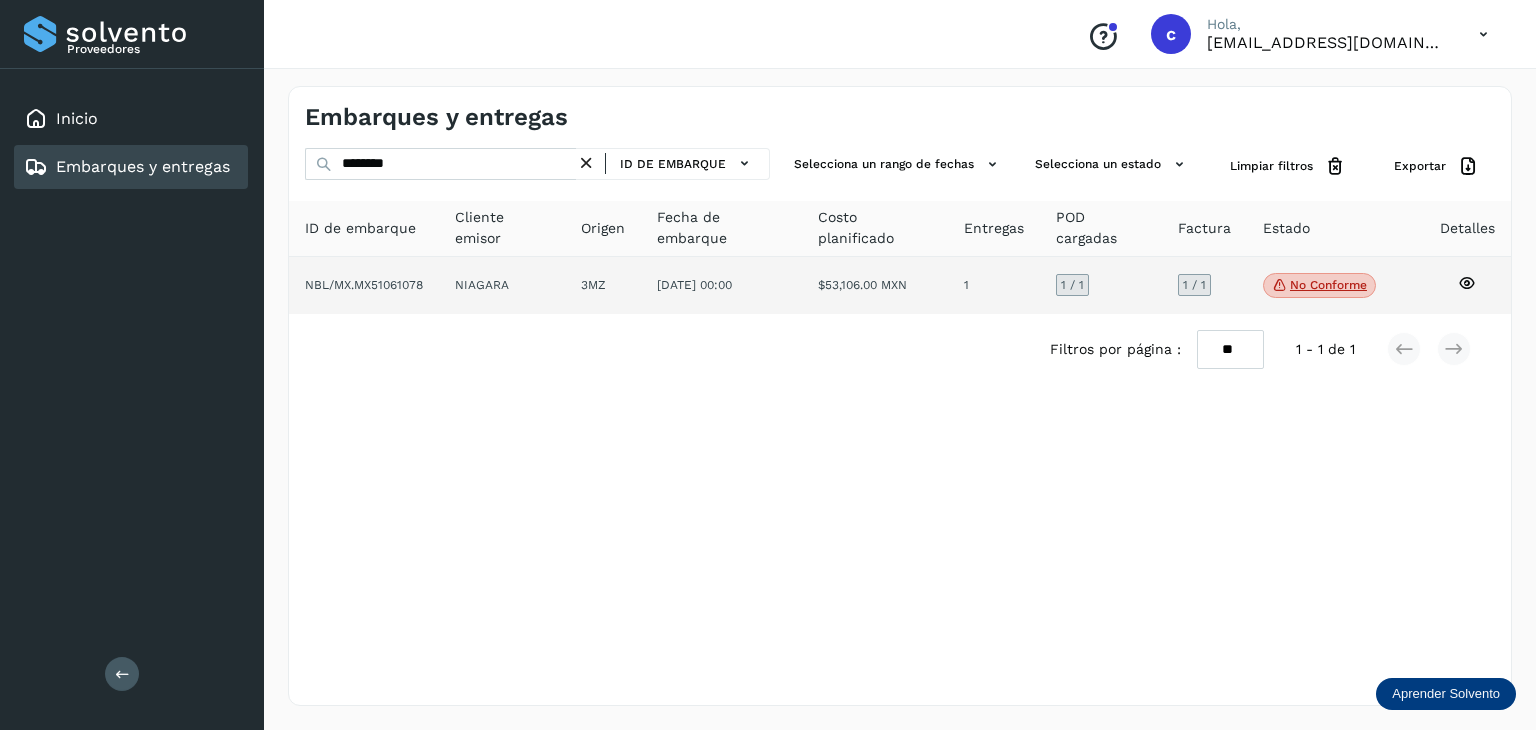 drag, startPoint x: 1470, startPoint y: 284, endPoint x: 1471, endPoint y: 294, distance: 10.049875 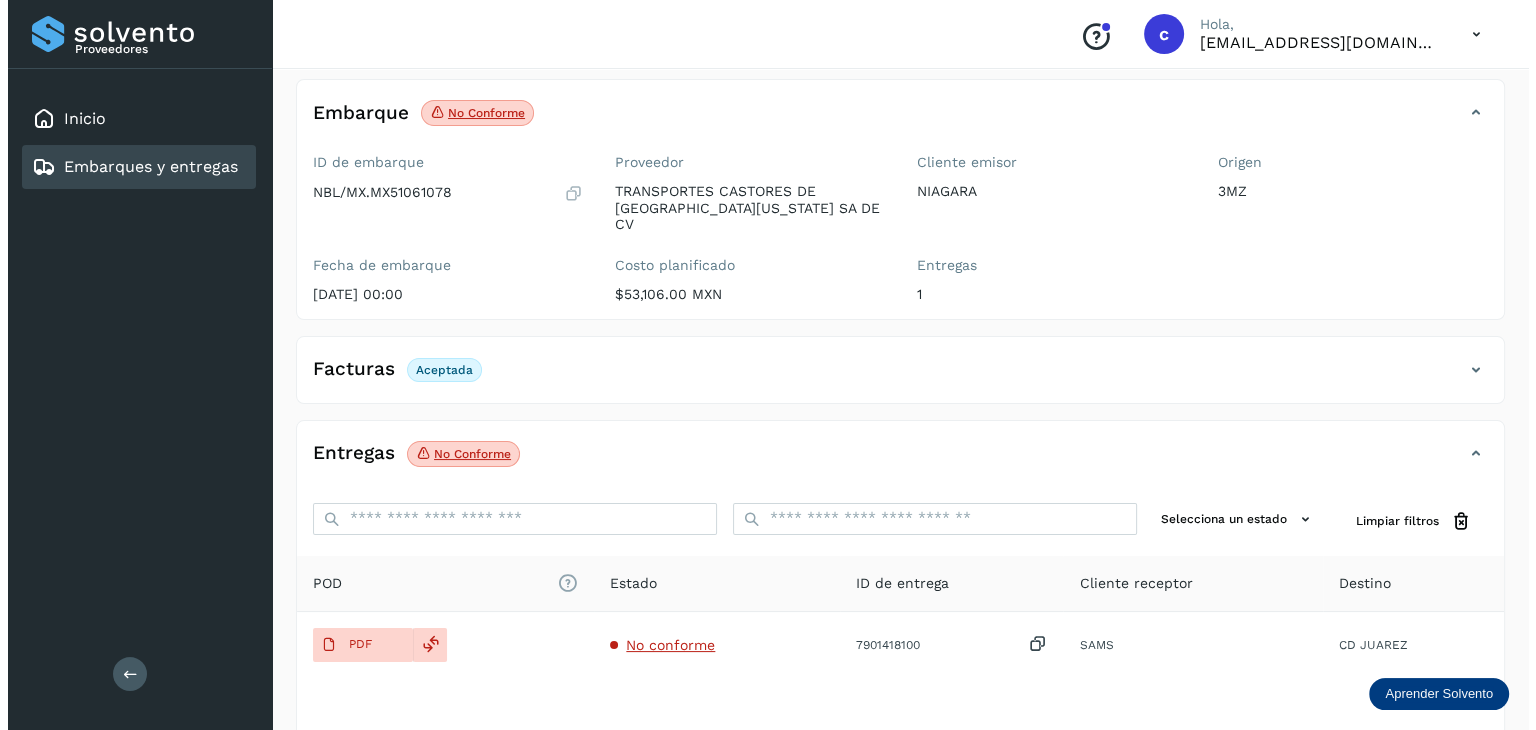 scroll, scrollTop: 0, scrollLeft: 0, axis: both 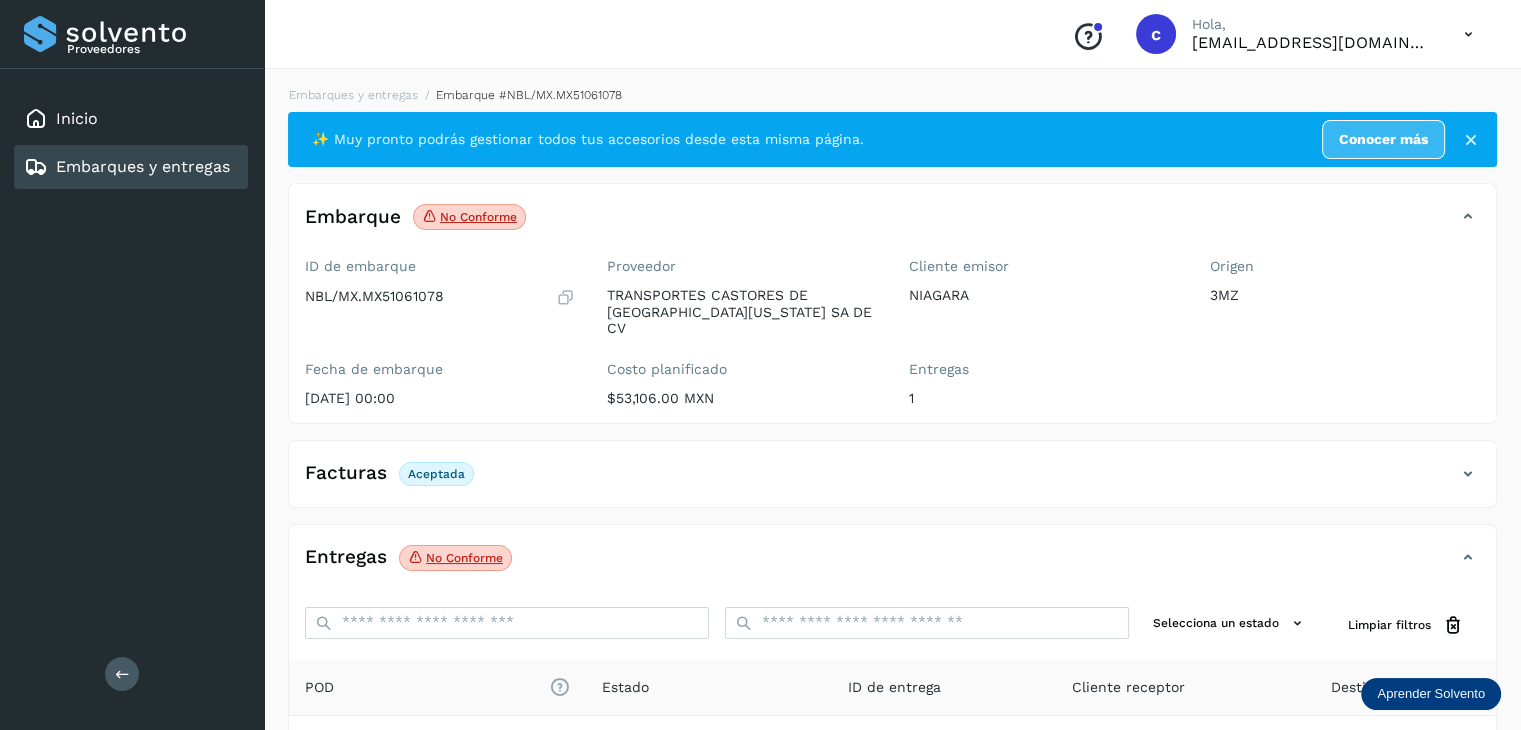 click on "Embarques y entregas" at bounding box center [143, 166] 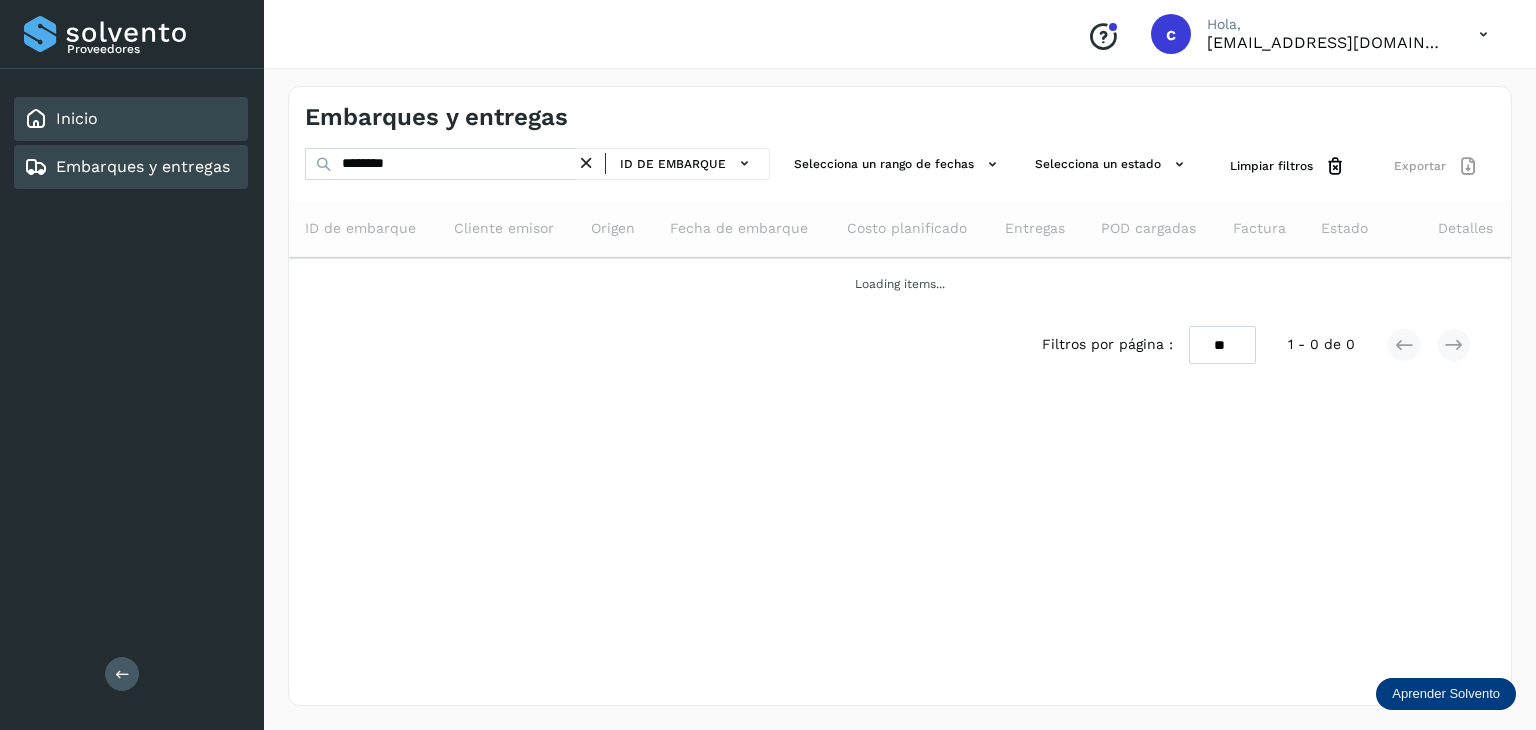 click on "Inicio" 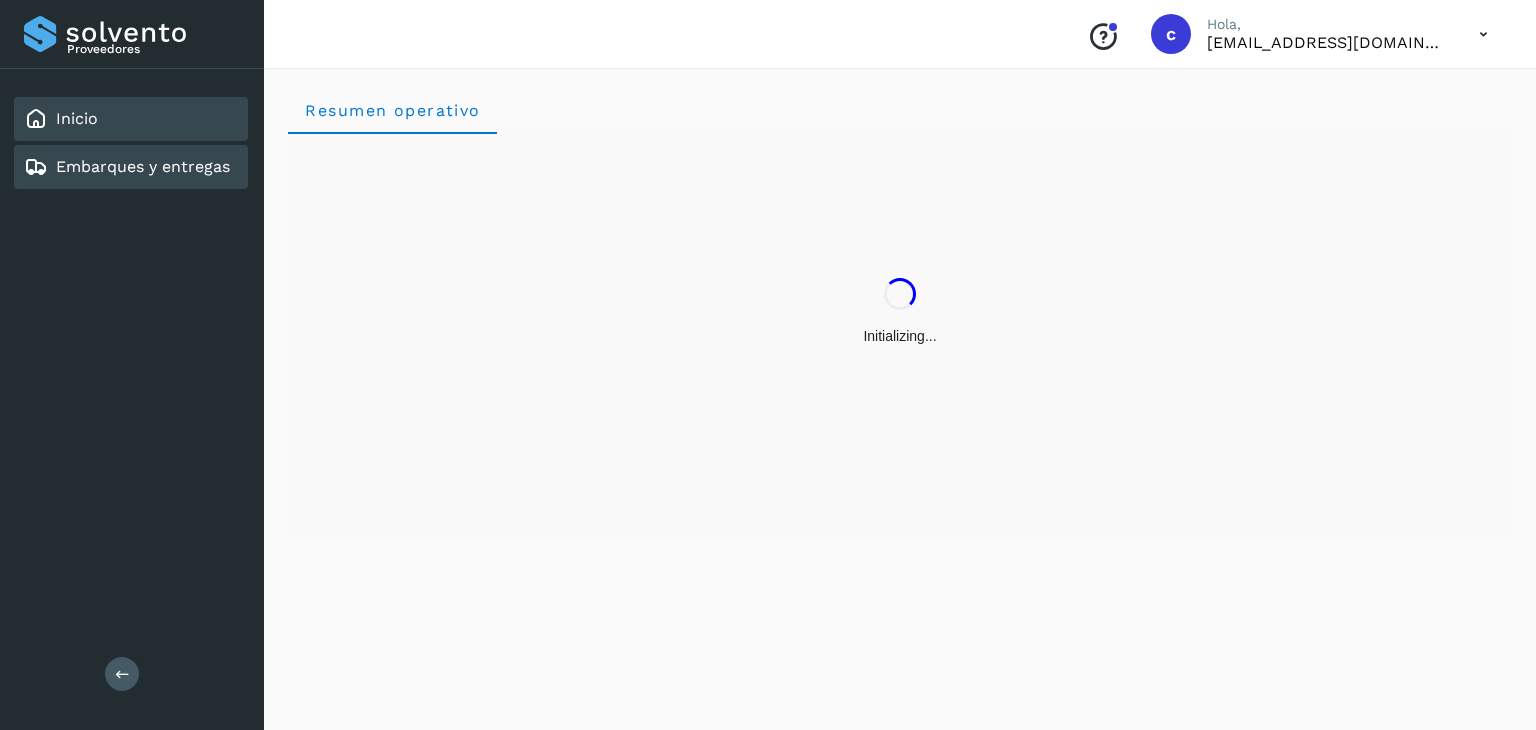 click on "Embarques y entregas" at bounding box center [143, 166] 